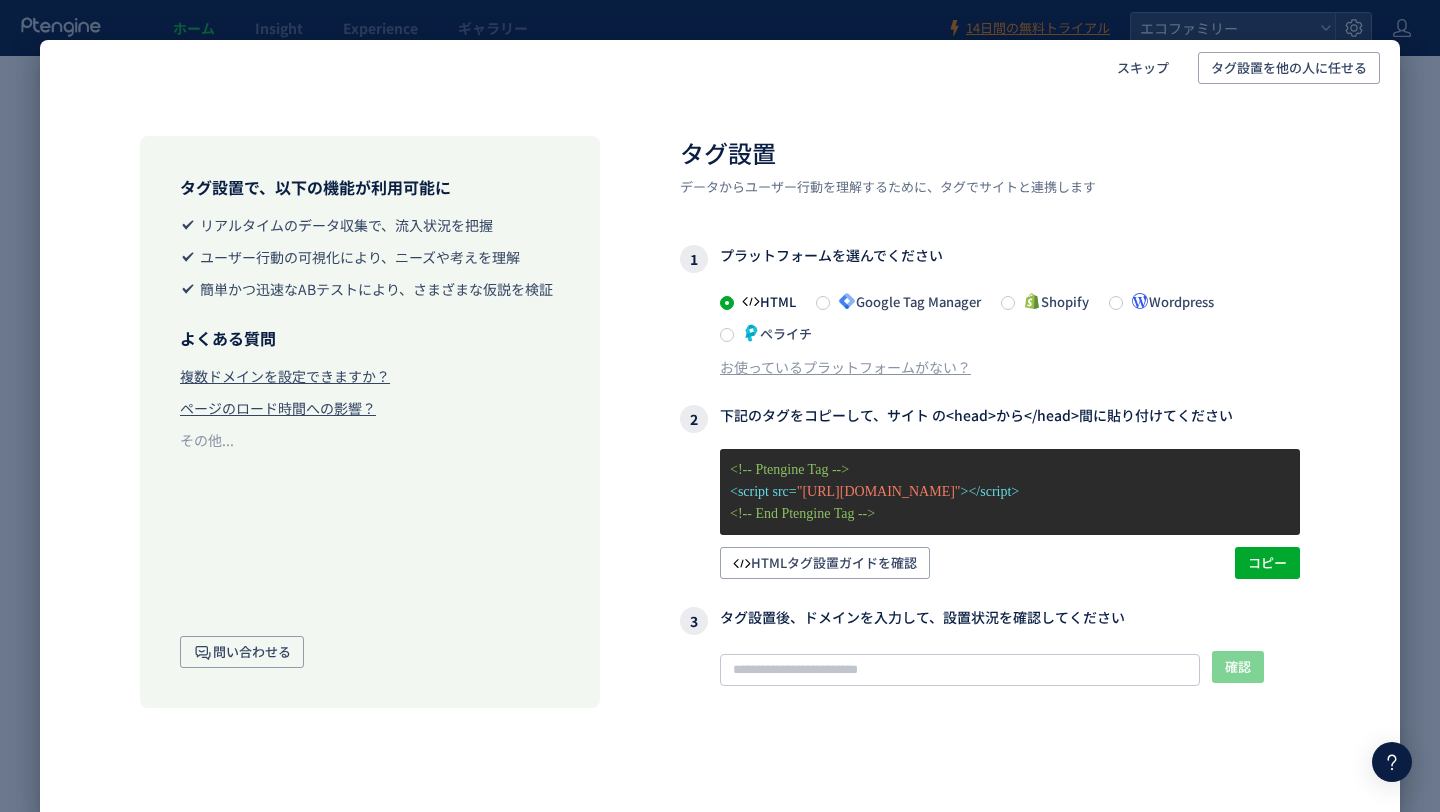 scroll, scrollTop: 0, scrollLeft: 0, axis: both 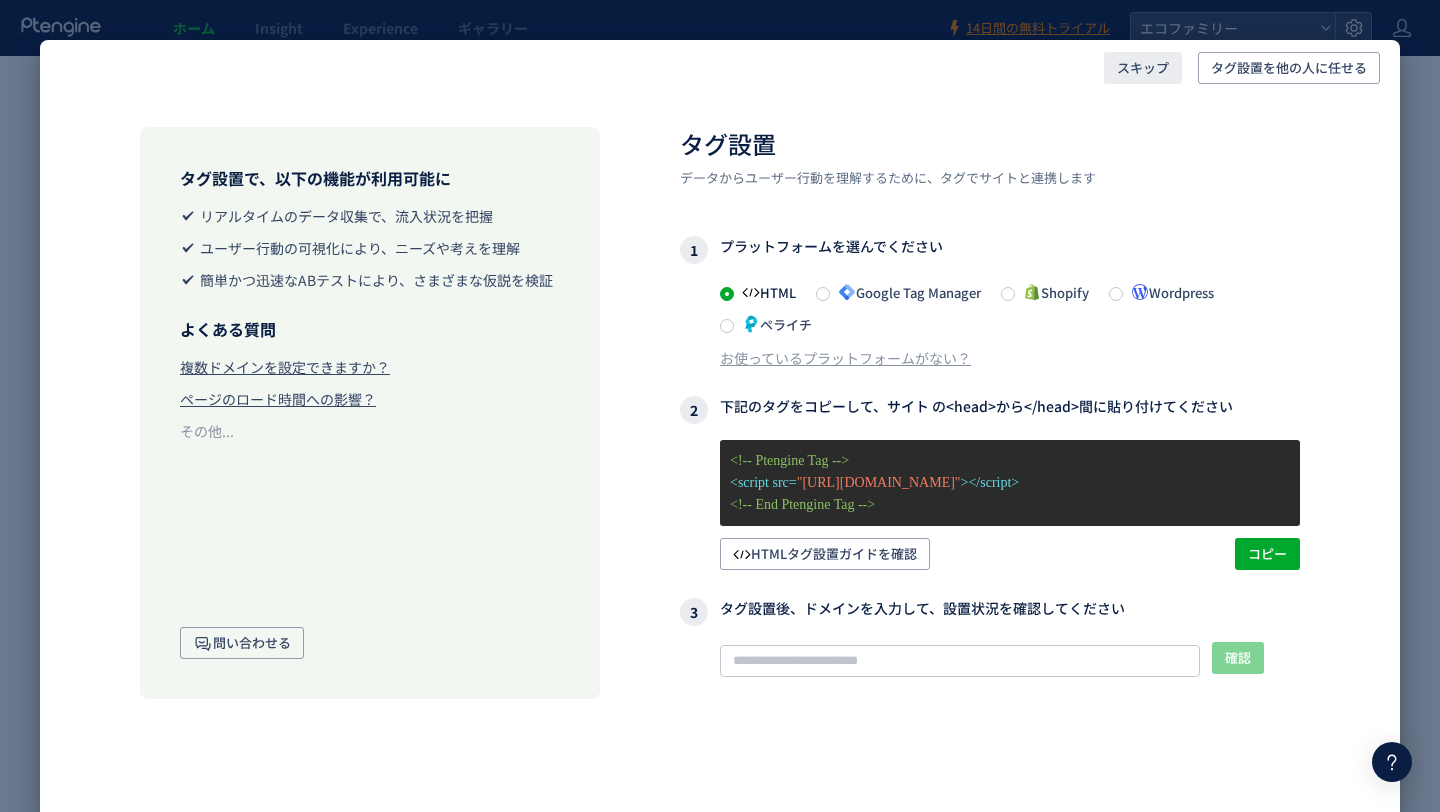 click on "スキップ" at bounding box center (1143, 68) 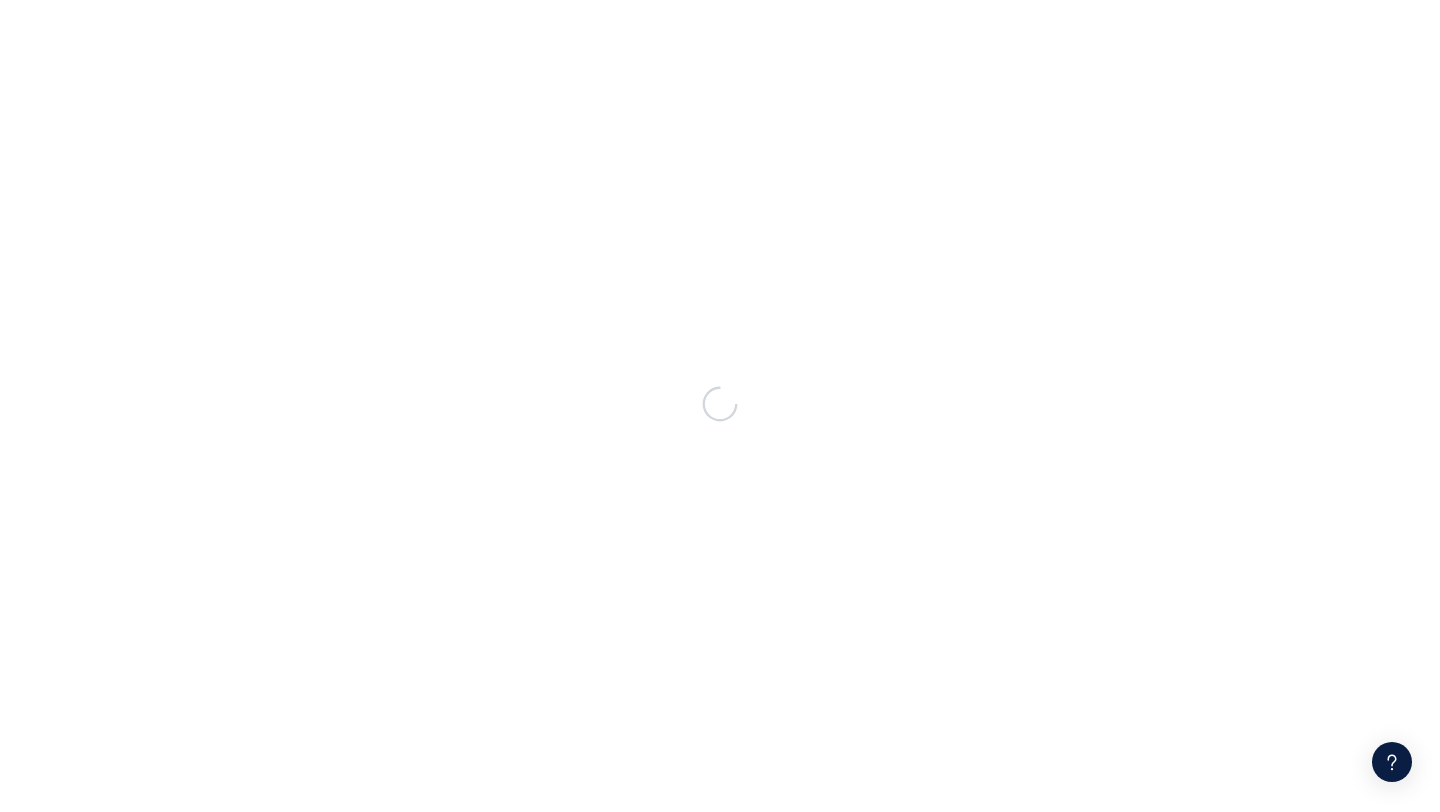 scroll, scrollTop: 0, scrollLeft: 0, axis: both 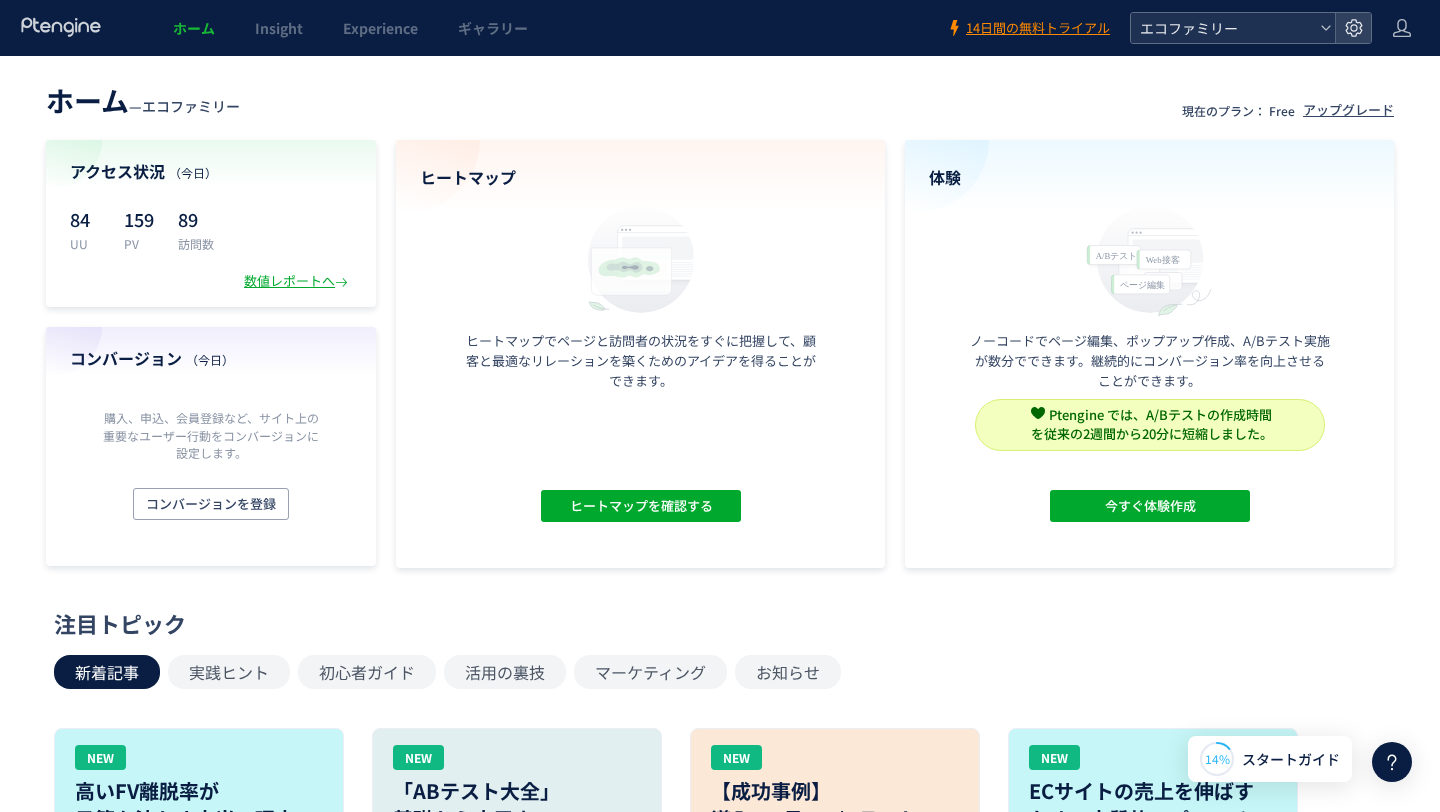 click 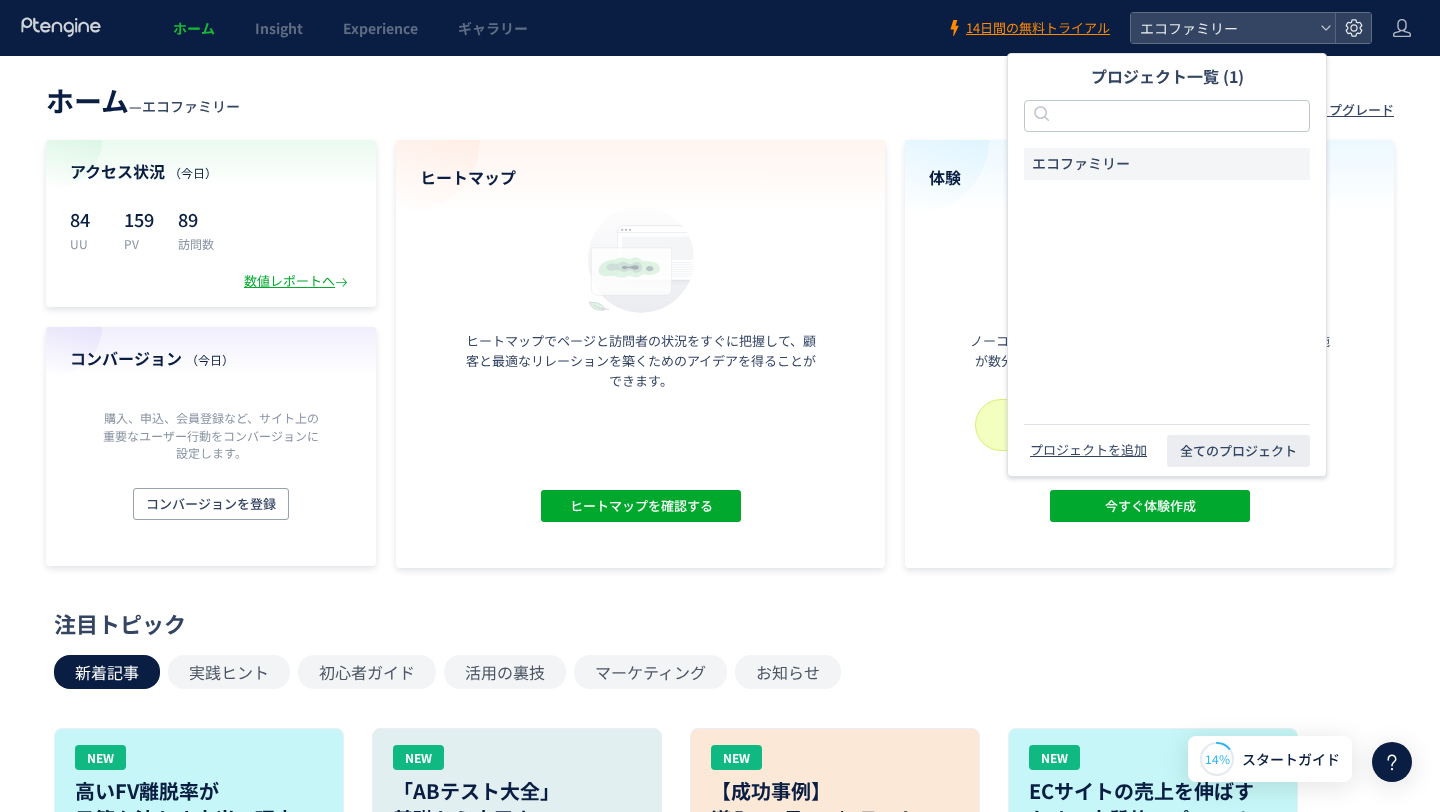 click on "ホーム  —  エコファミリー 現在のプラン： Free アップグレード アクセス状況 （今日） 84 UU 159 PV 89 訪問数 数値レポートへ  コンバージョン （今日） 購入、申込、会員登録など、サイト上の重要なユーザー行動をコンバージョンに設定します。 コンバージョンを登録 ヒートマップ ヒートマップでページと訪問者の状況をすぐに把握して、顧客と最適なリレーションを築くためのアイデアを得ることができます。 ヒートマップを確認する 体験 ノーコードでページ編集、ポップアップ作成、A/Bテスト実施が数分でできます。継続的にコンバージョン率を向上させることができます。 Ptengine では、A/Bテストの作成時間 を従来の2週間から20分に短縮しました。 Ptengineでは既に18,000以上の体験 が作成されています。 カスタマイズすることで3ヶ月で10万人 詳細 NEW" 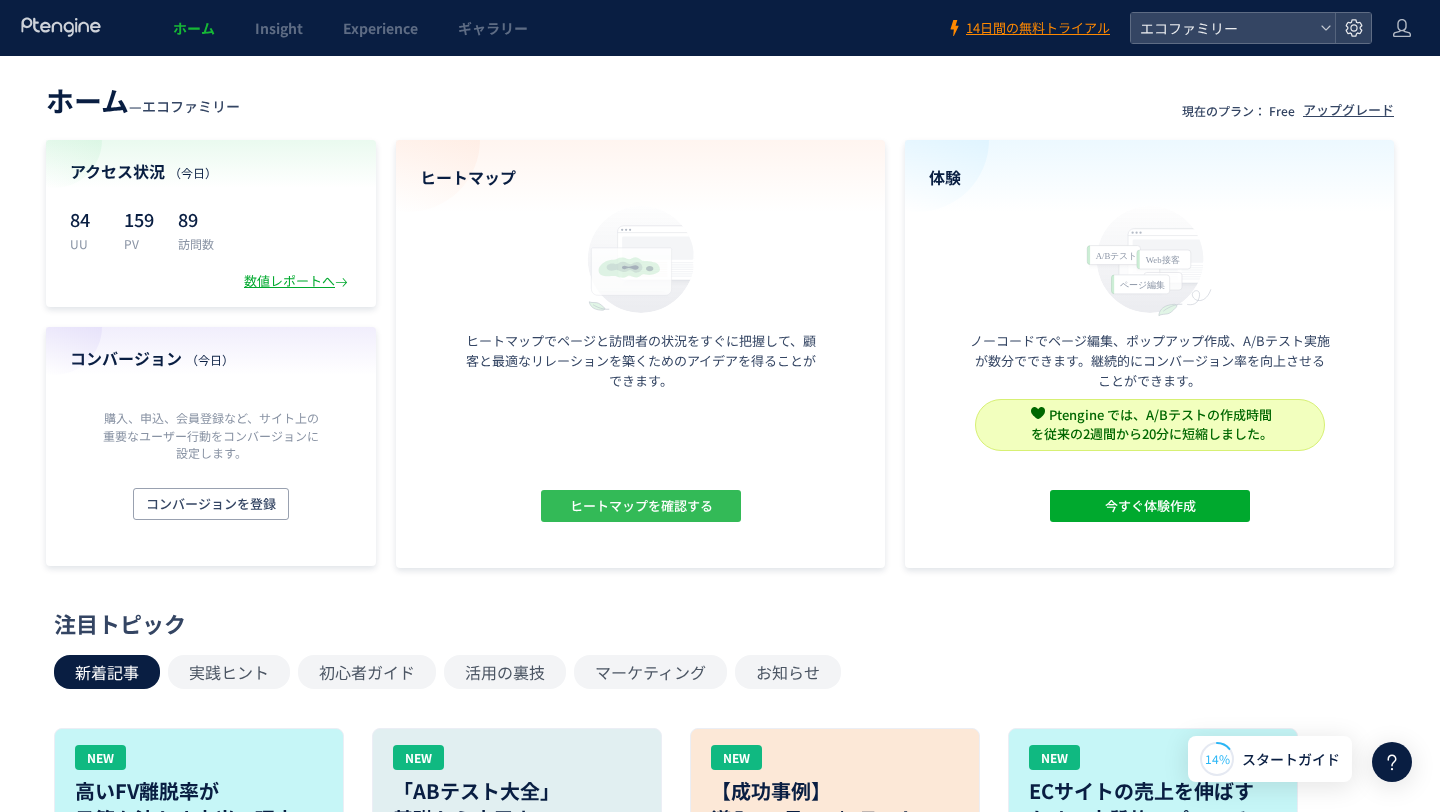 click on "ヒートマップを確認する" at bounding box center [640, 506] 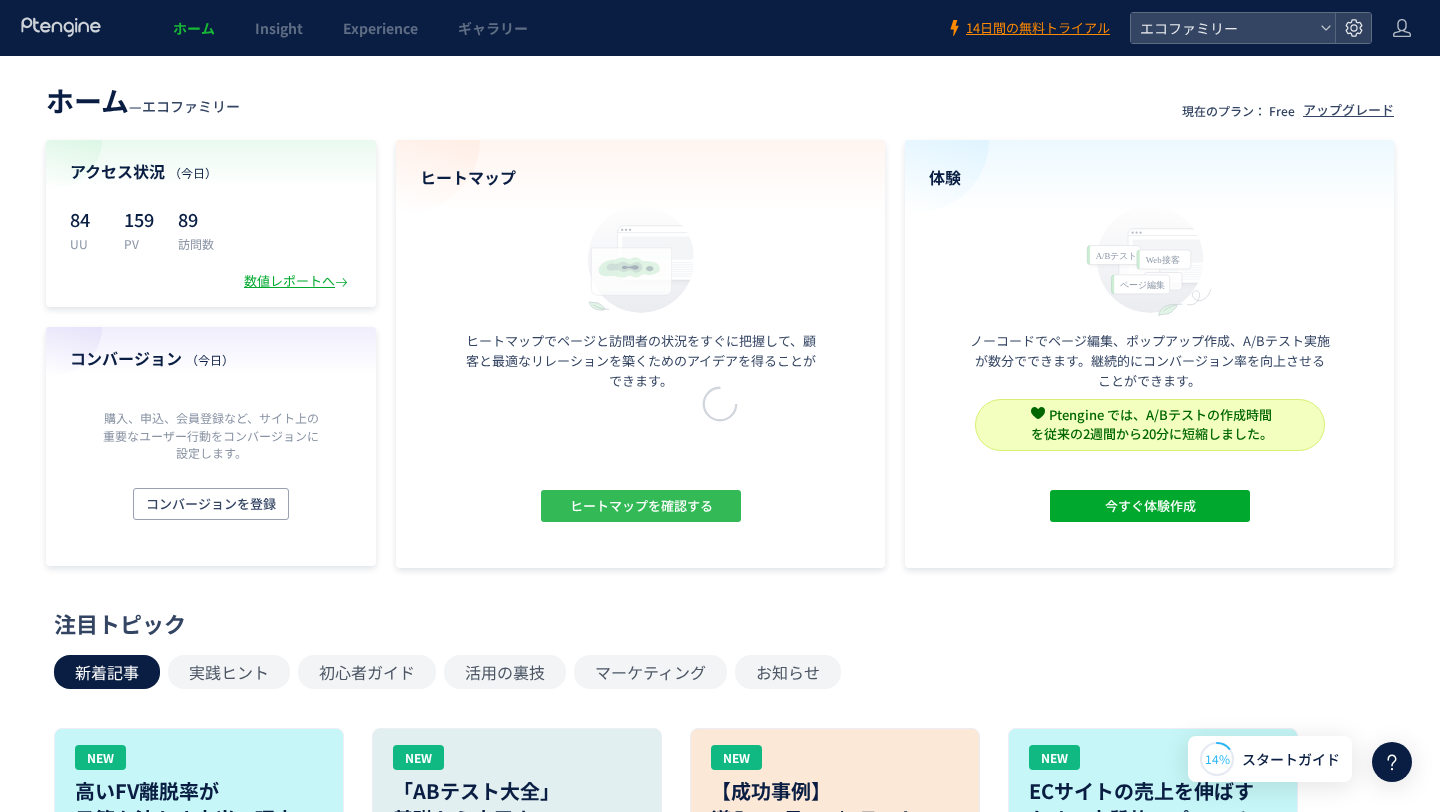 scroll, scrollTop: 0, scrollLeft: 0, axis: both 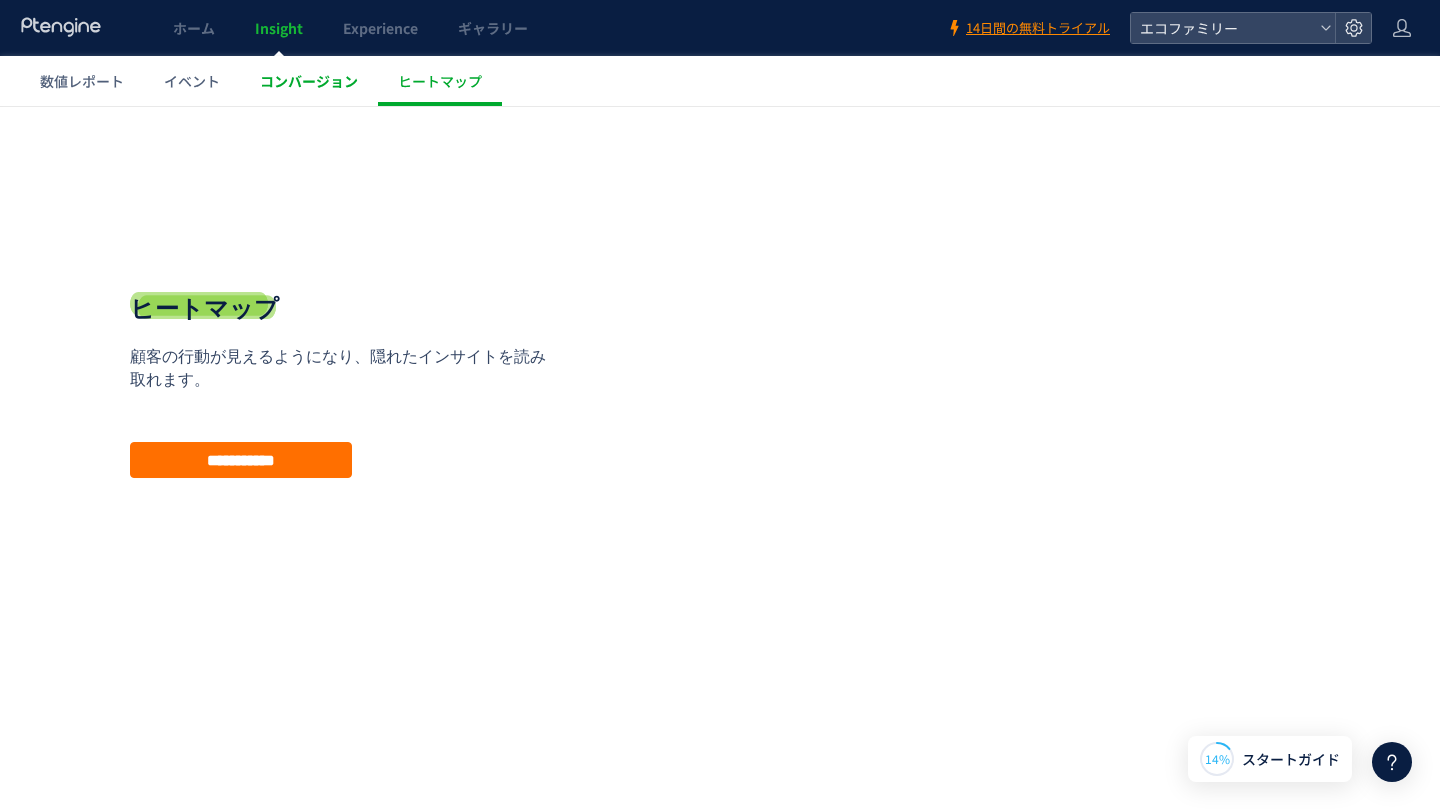 click on "コンバージョン" at bounding box center (309, 81) 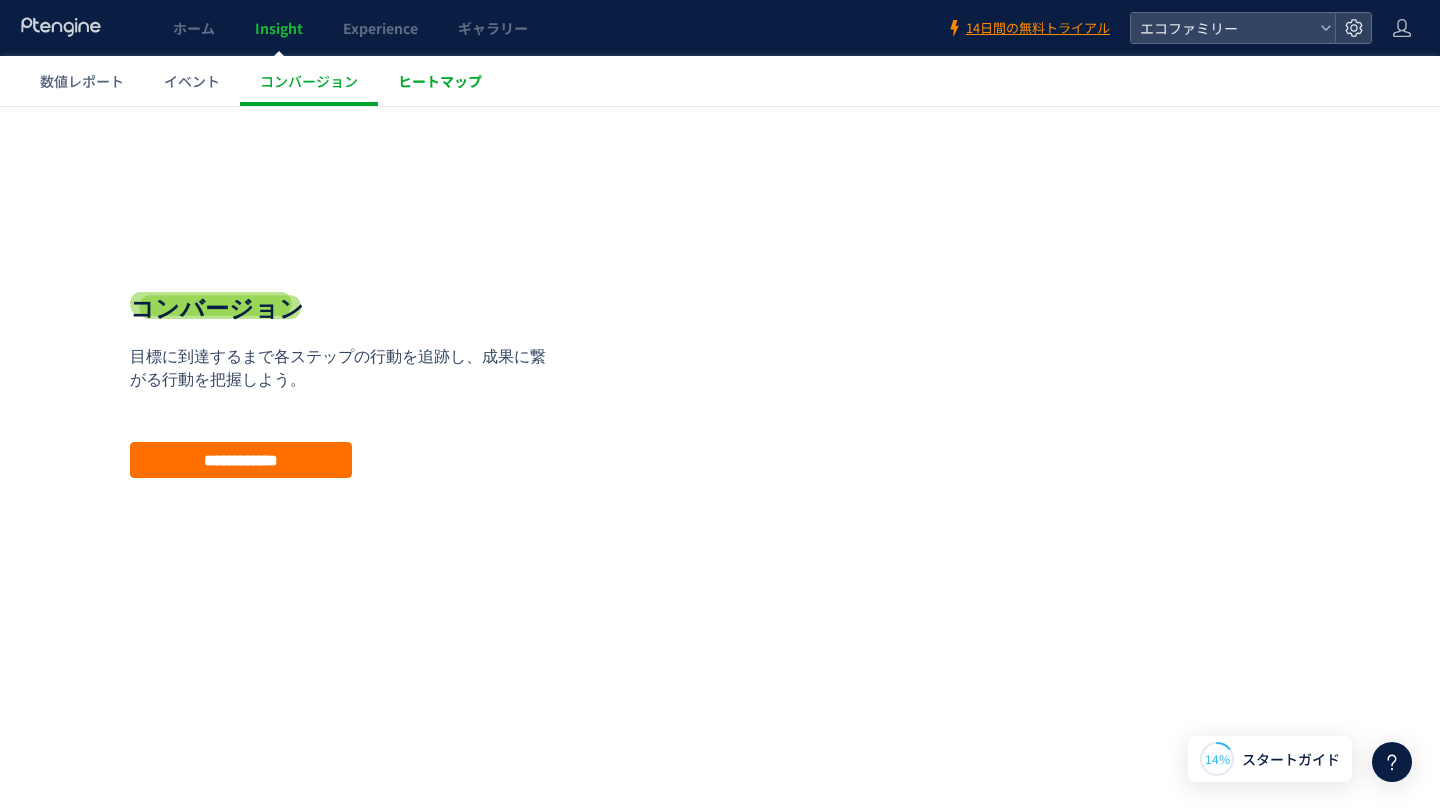 click on "ヒートマップ" at bounding box center [440, 81] 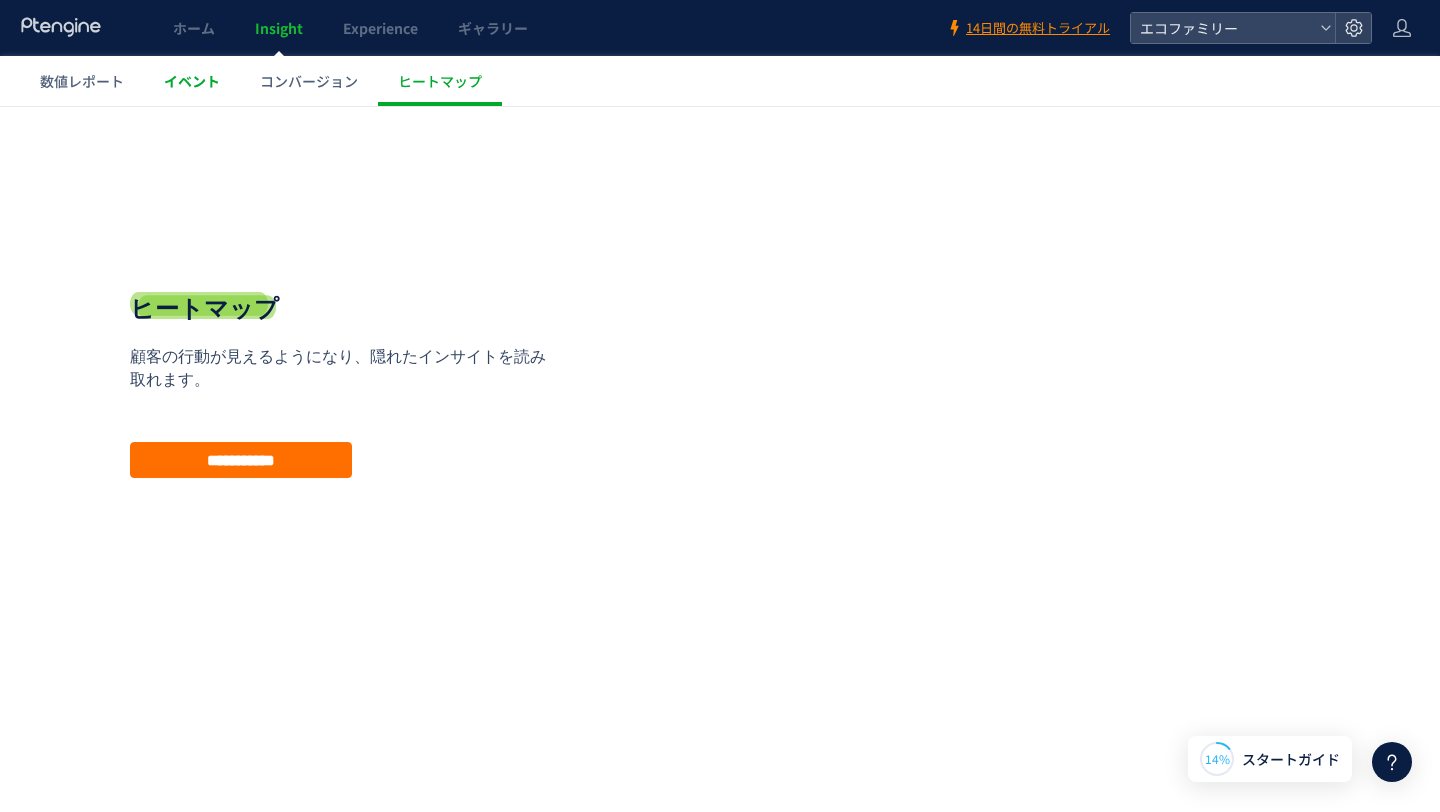 click on "イベント" at bounding box center [192, 81] 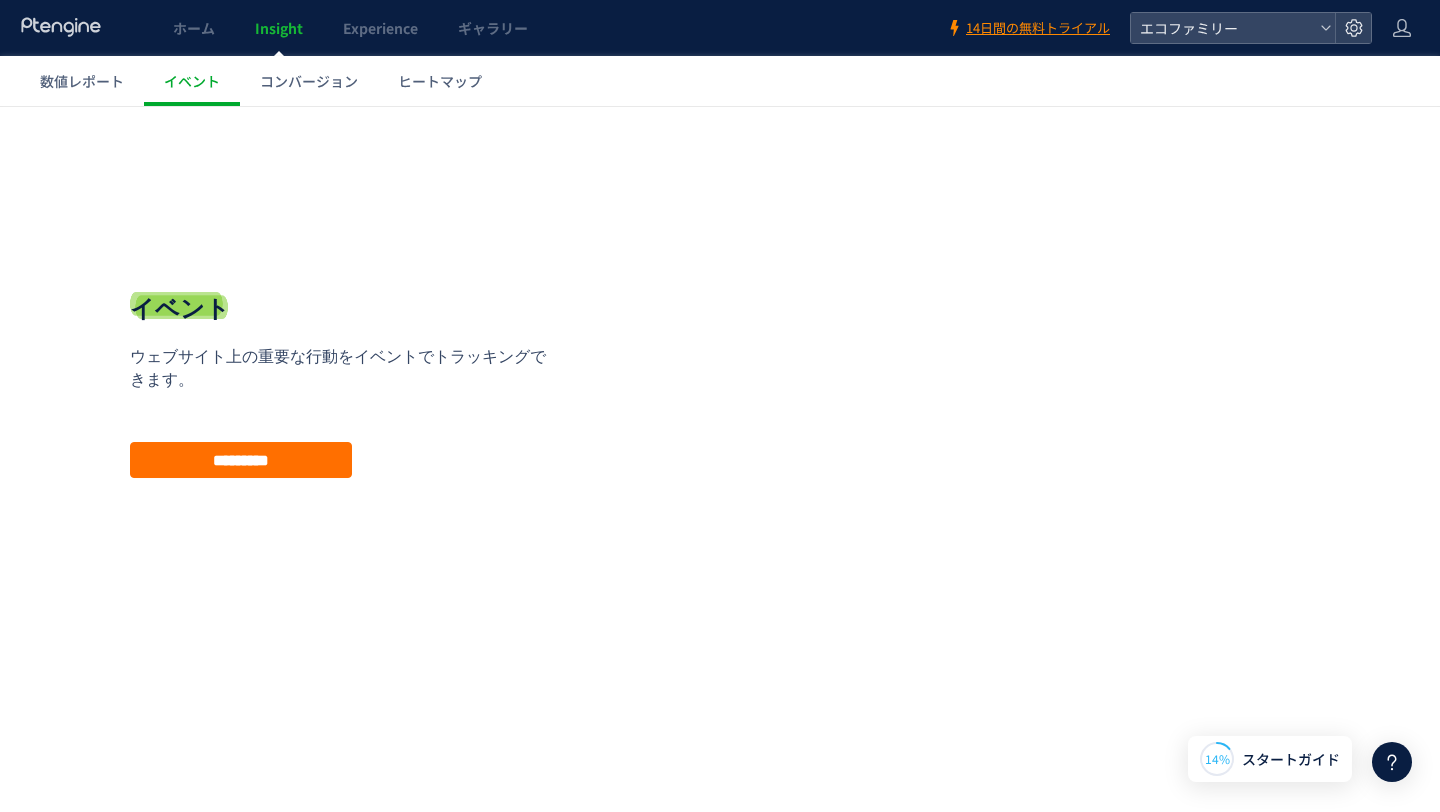 click on "数値レポート" at bounding box center (82, 81) 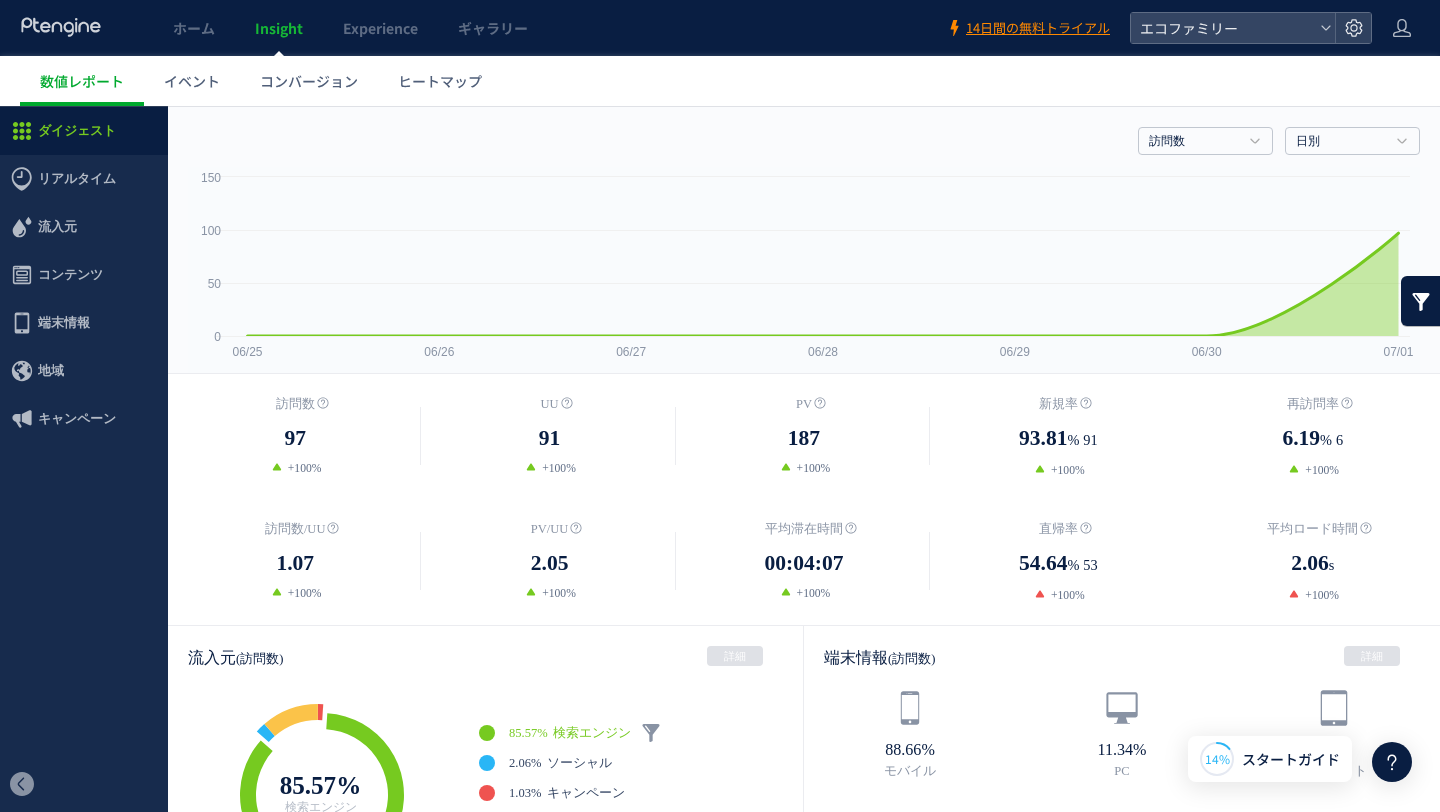 scroll, scrollTop: 0, scrollLeft: 0, axis: both 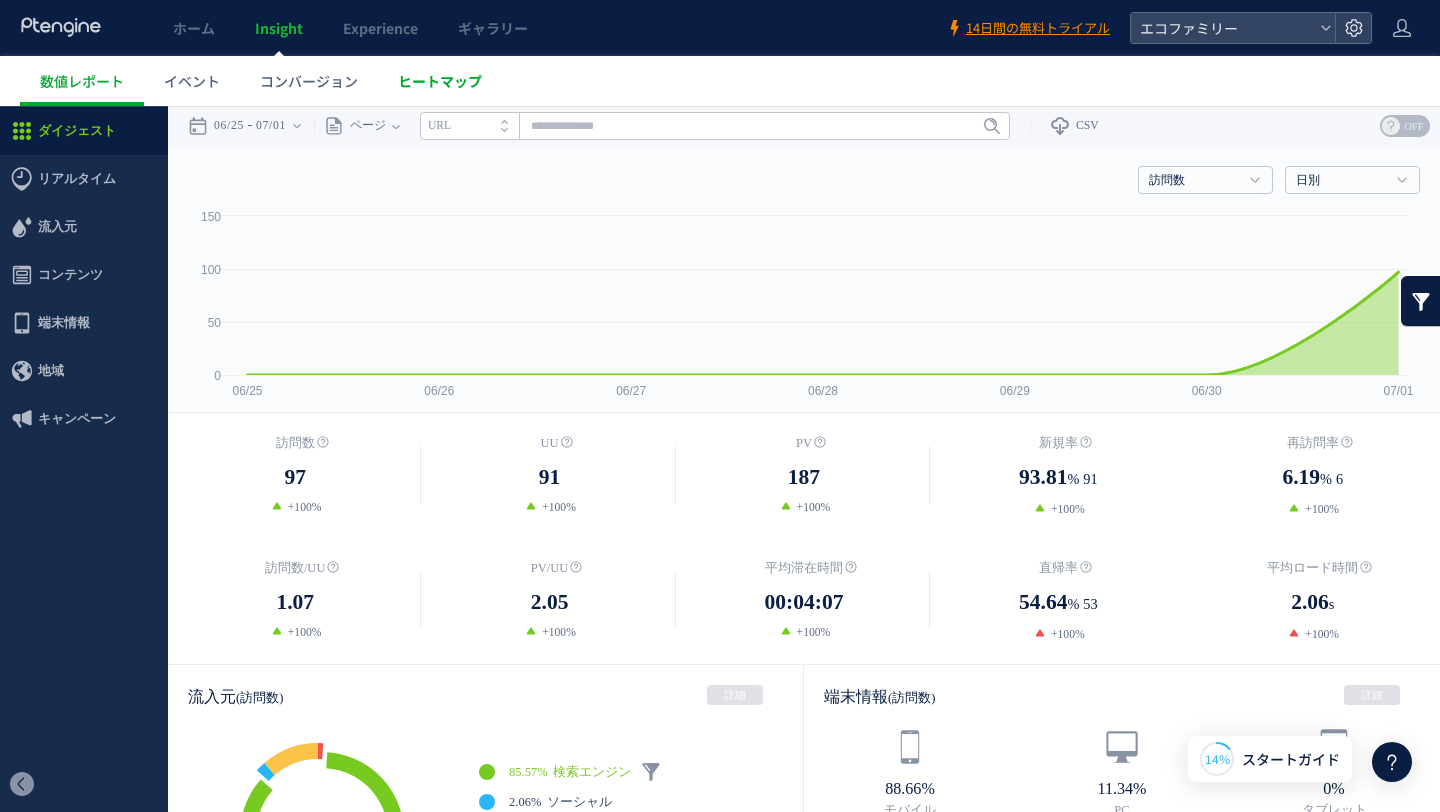 click on "ヒートマップ" at bounding box center [440, 81] 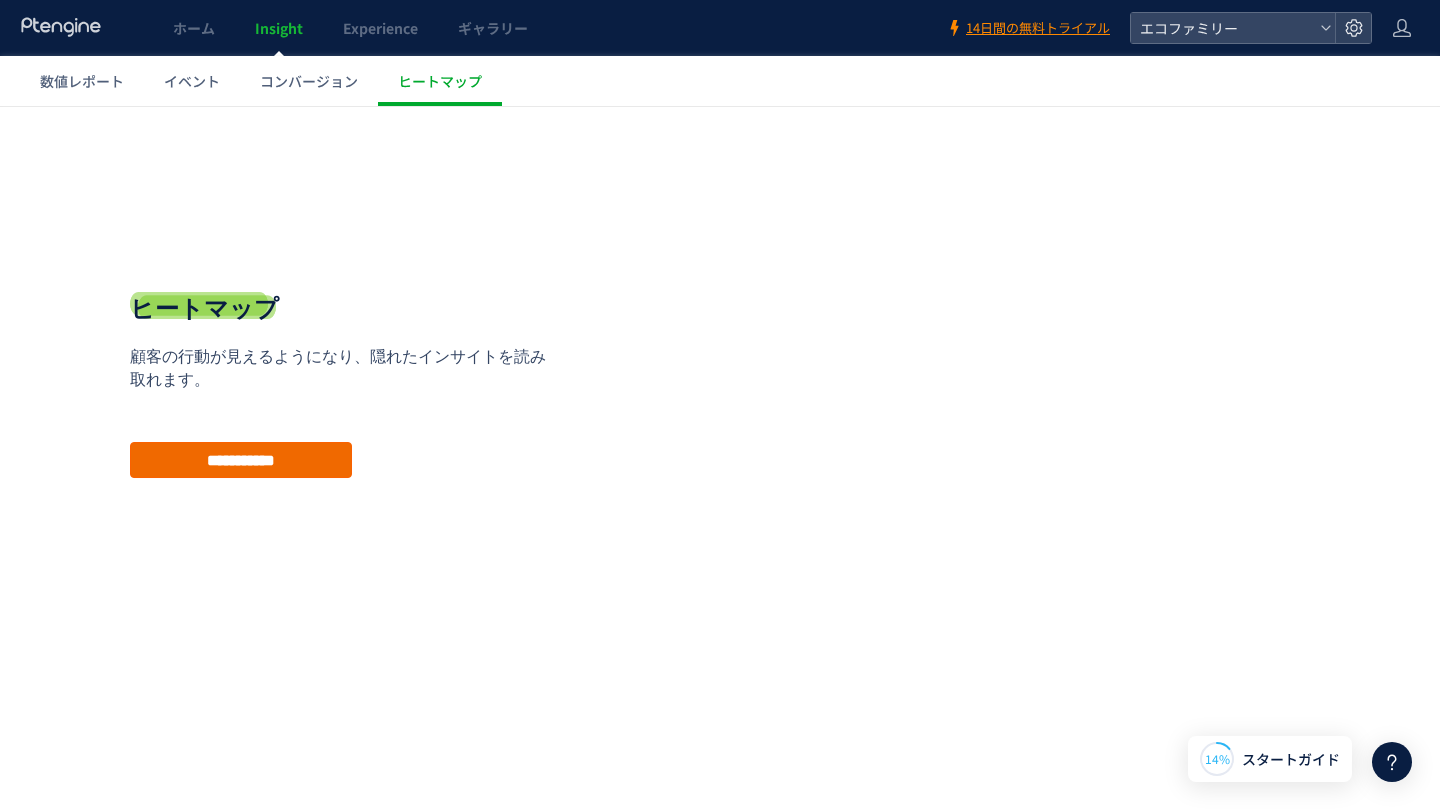 click on "**********" at bounding box center (241, 460) 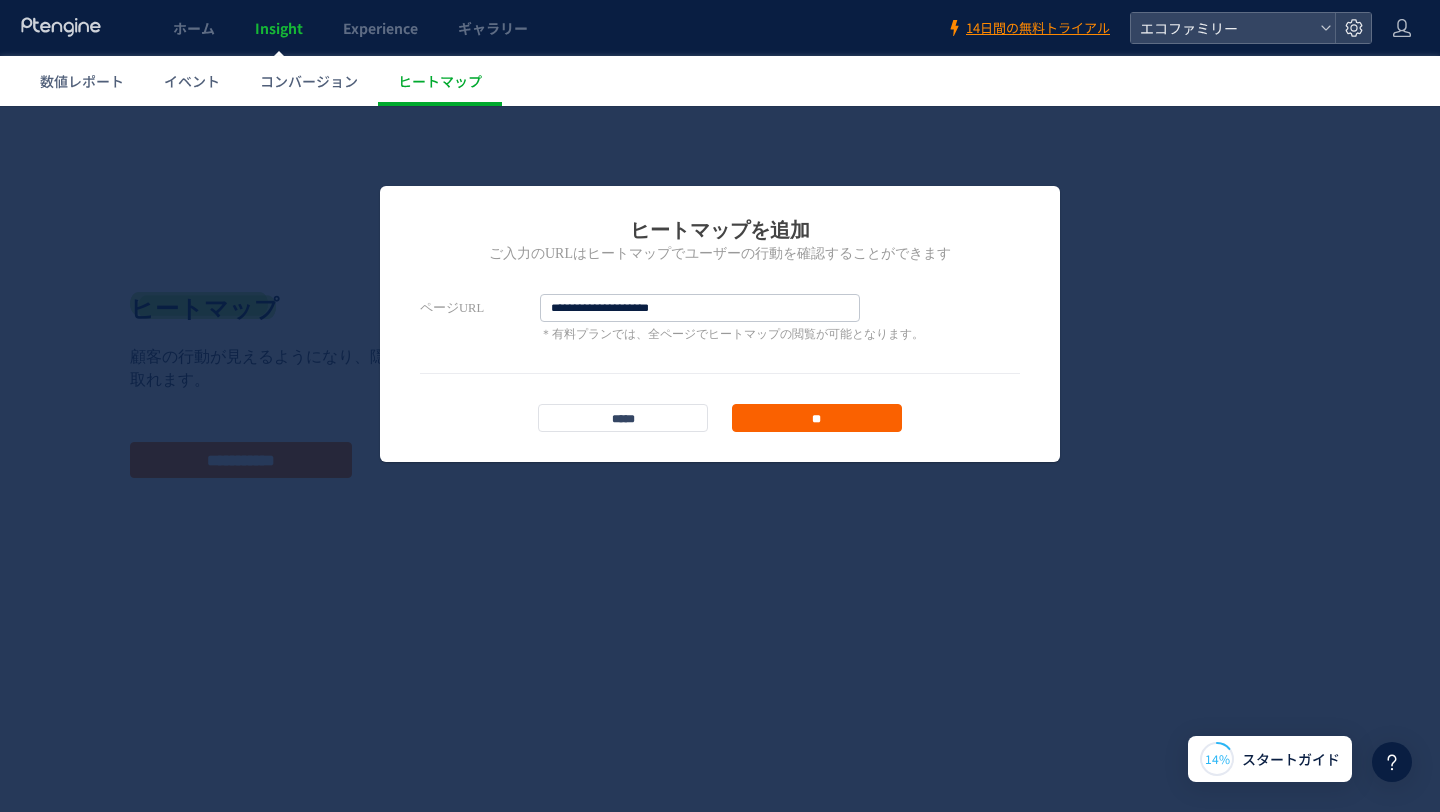 click on "**" at bounding box center [817, 418] 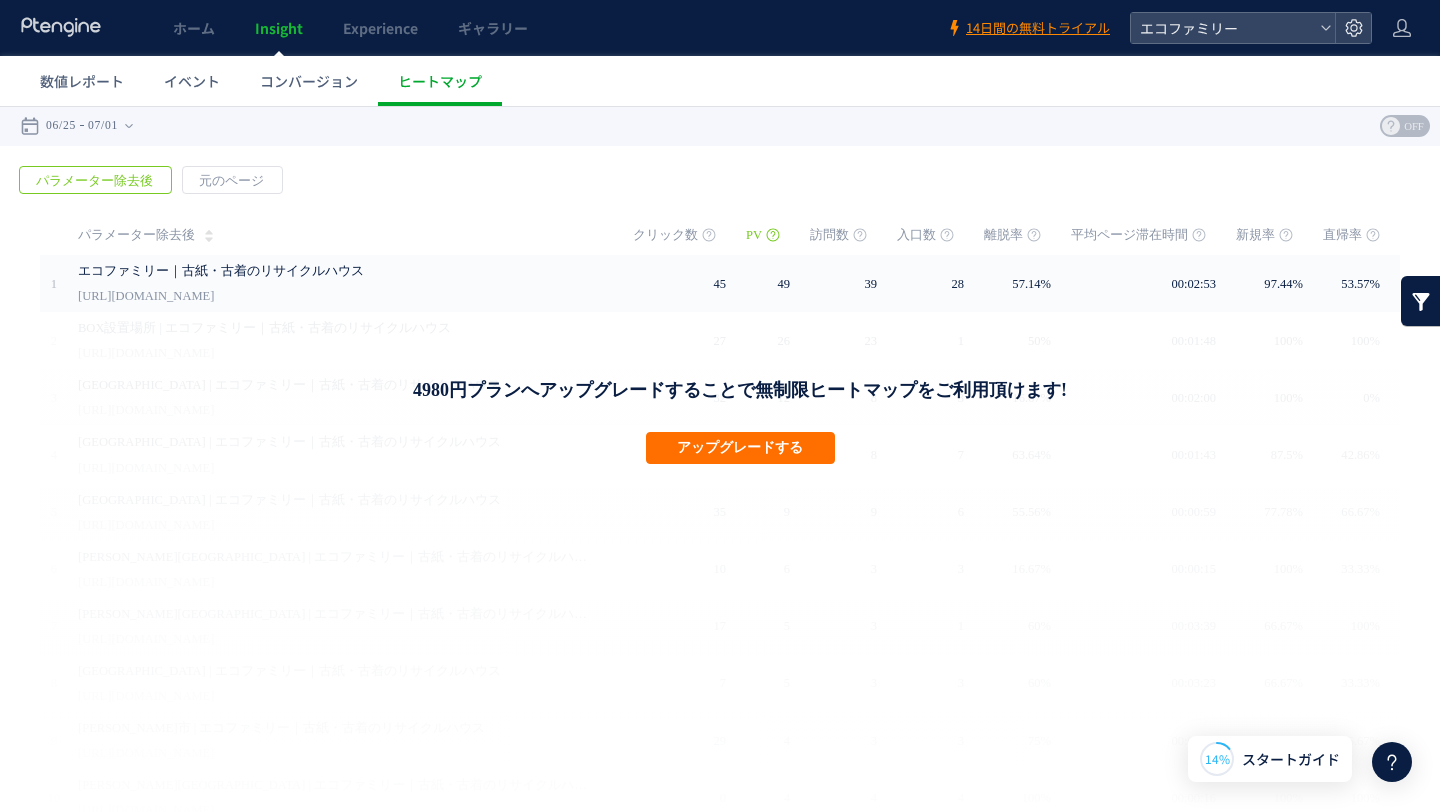 click on "戻る
パラメーター除去後
元のページ
ページグループ
実装" at bounding box center [720, 532] 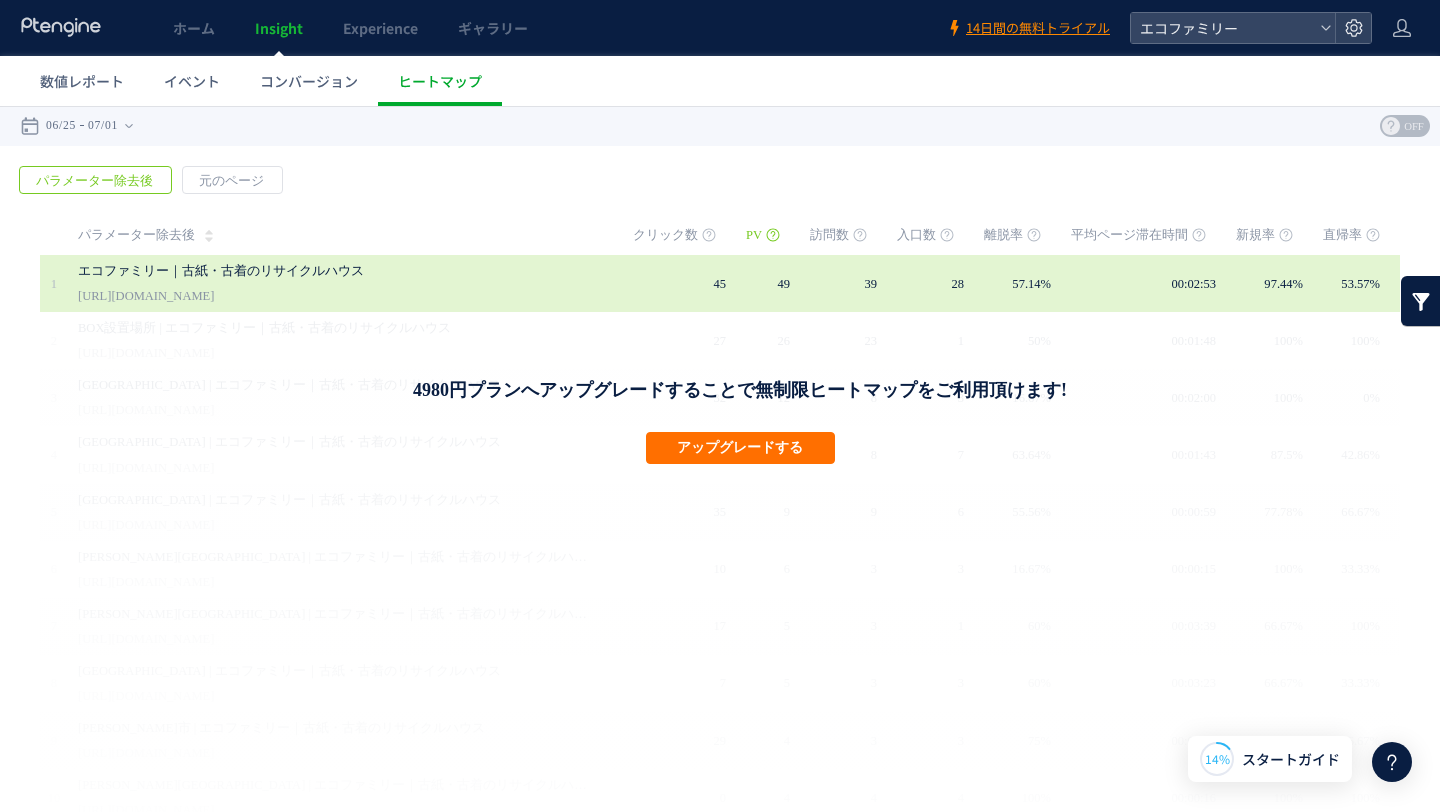 click on "エコファミリー｜古紙・古着のリサイクルハウス" at bounding box center (338, 271) 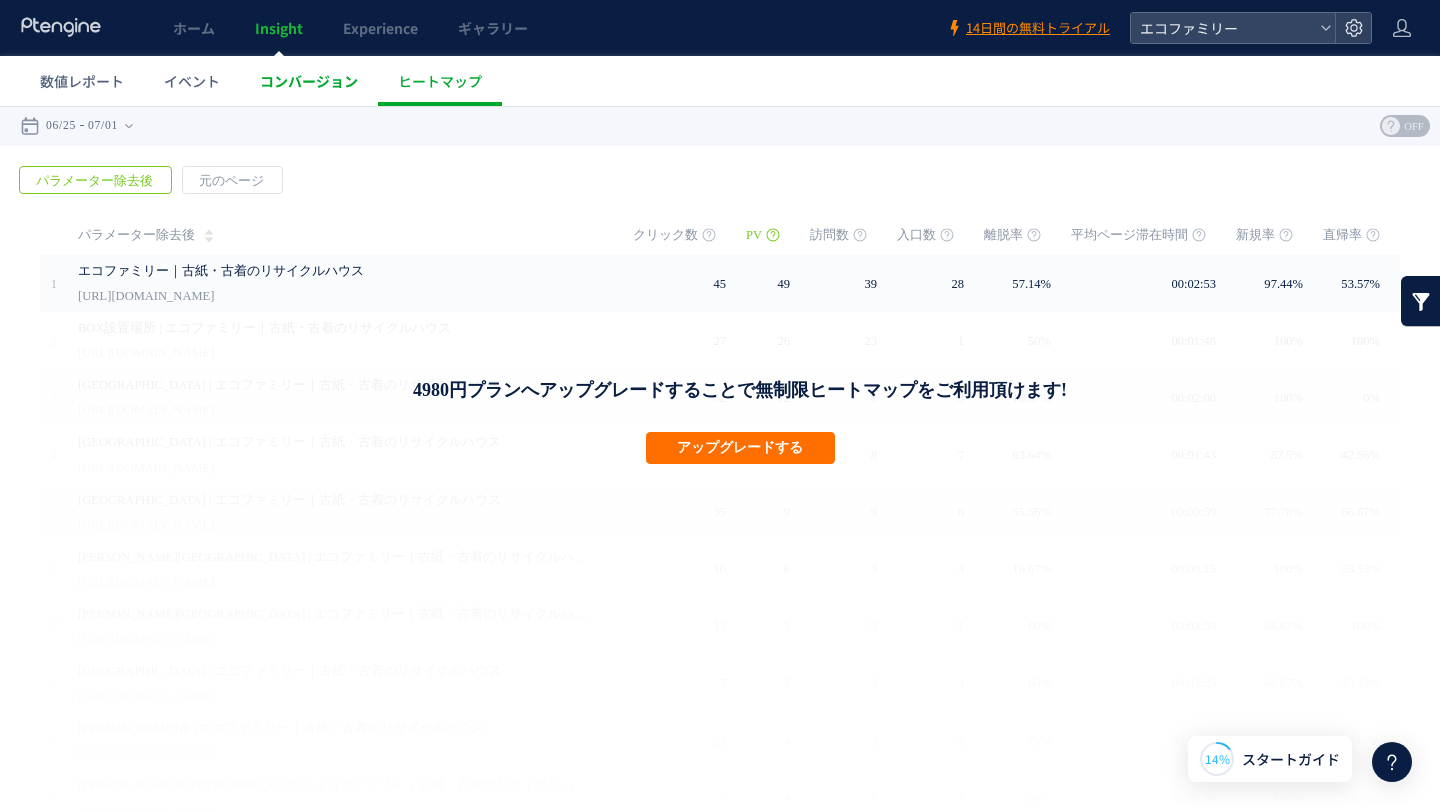 click on "コンバージョン" at bounding box center [309, 81] 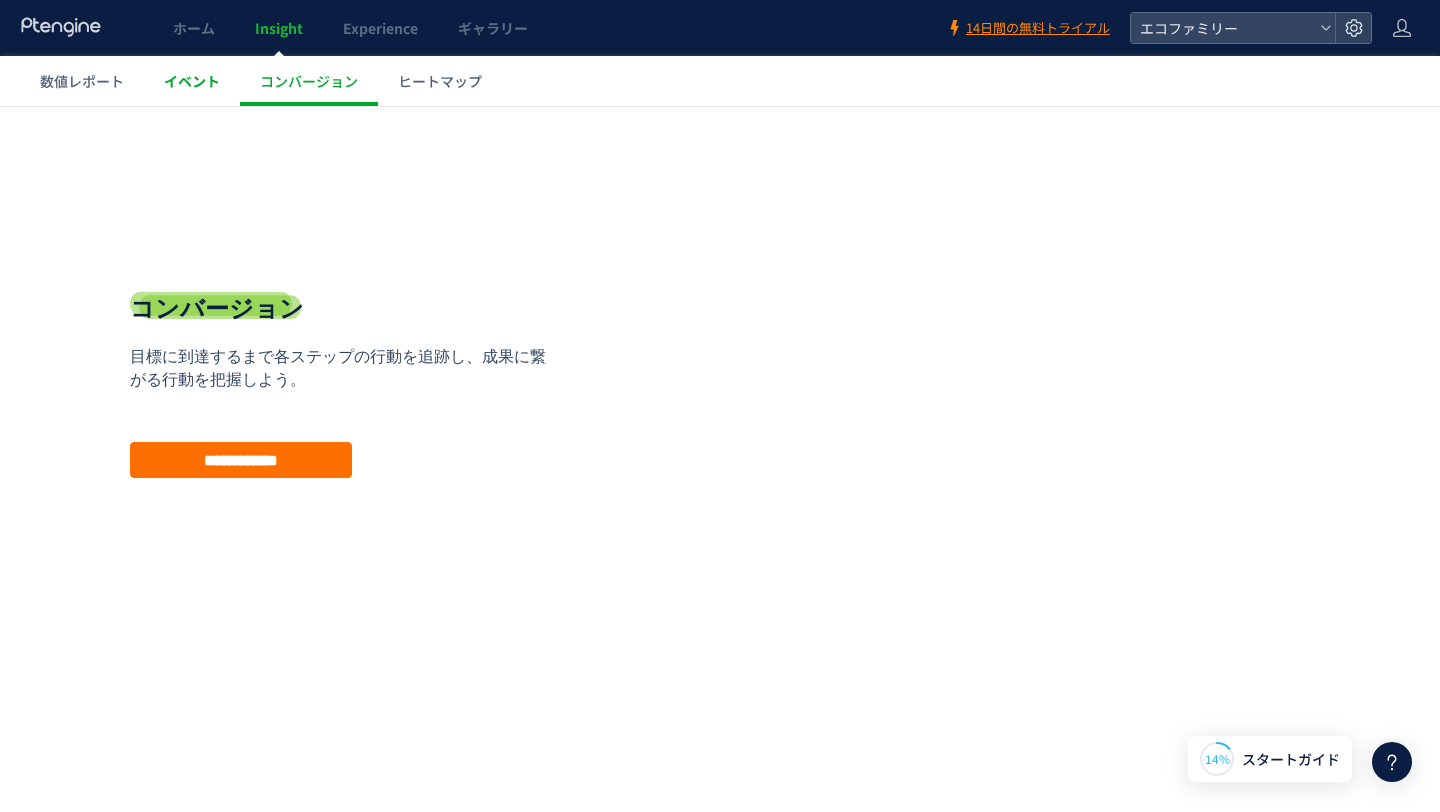 click on "イベント" at bounding box center (192, 81) 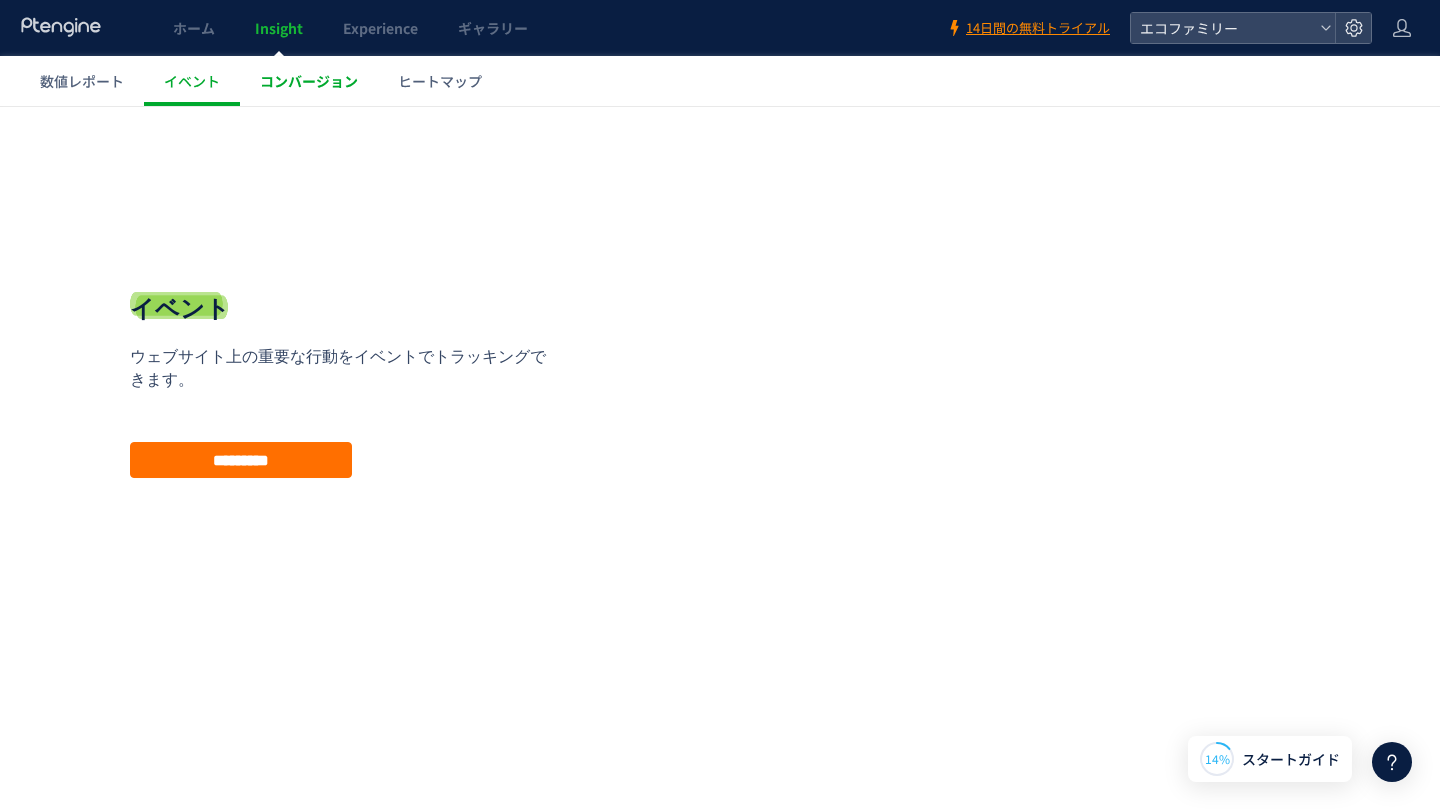 click on "コンバージョン" at bounding box center (309, 81) 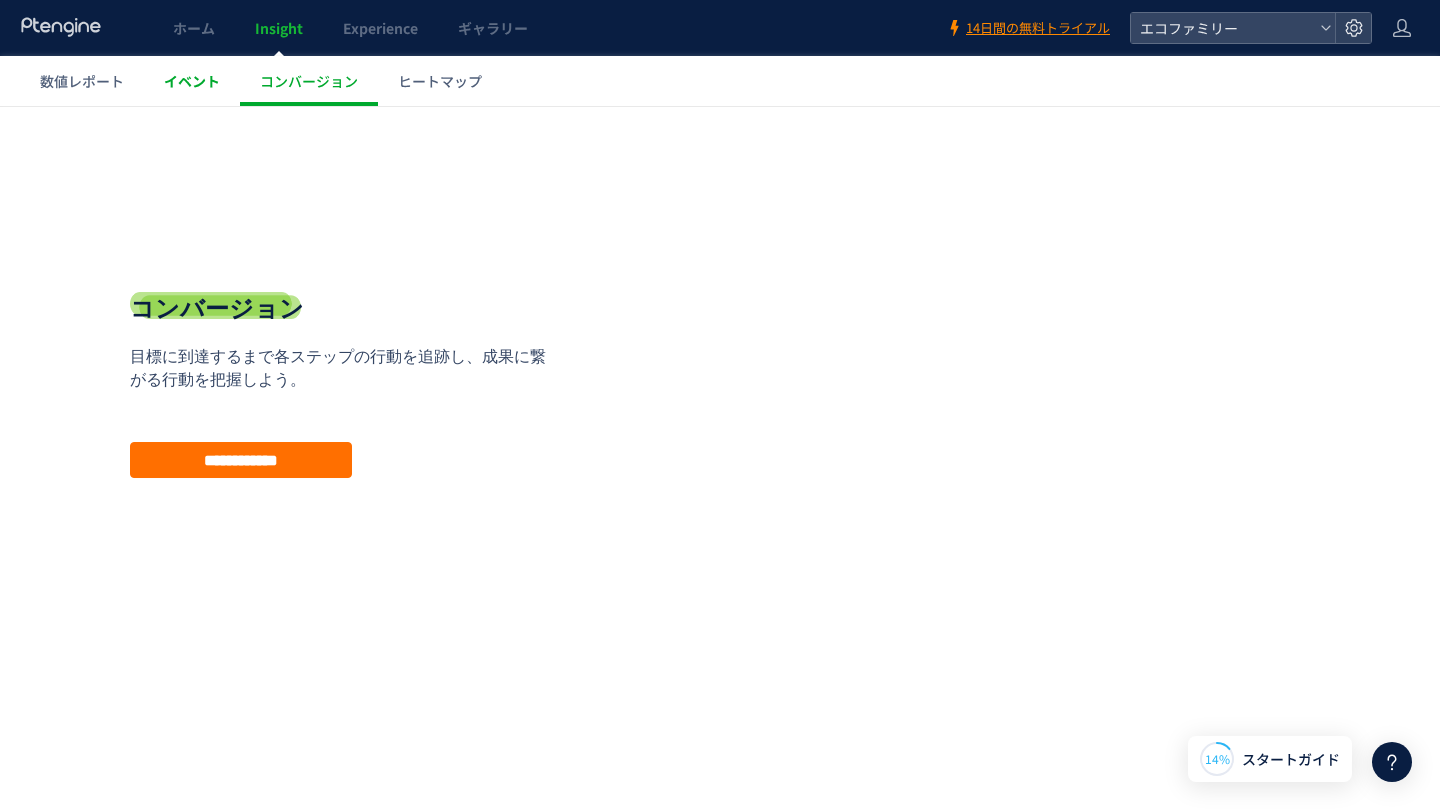 click on "イベント" at bounding box center (192, 81) 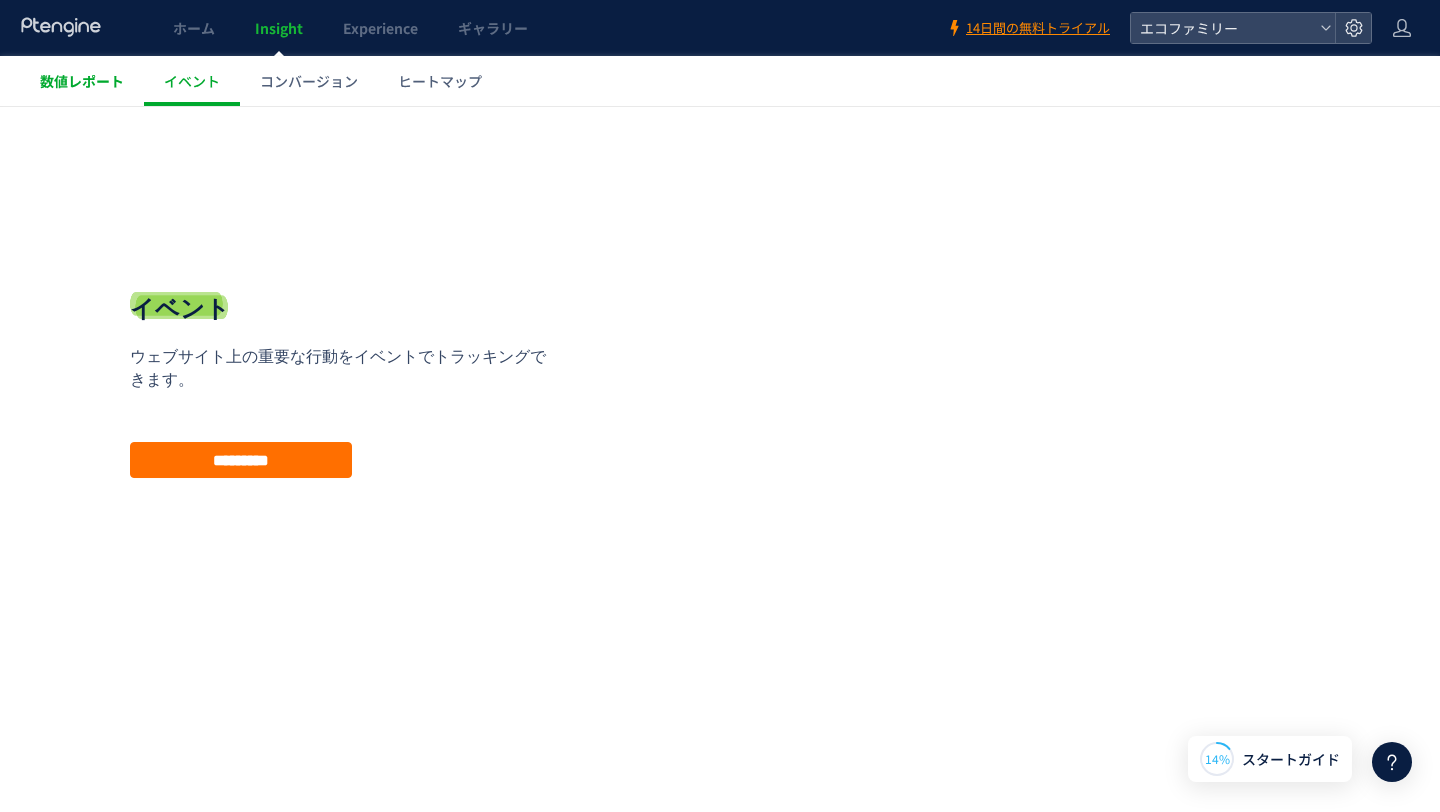 click on "数値レポート" at bounding box center (82, 81) 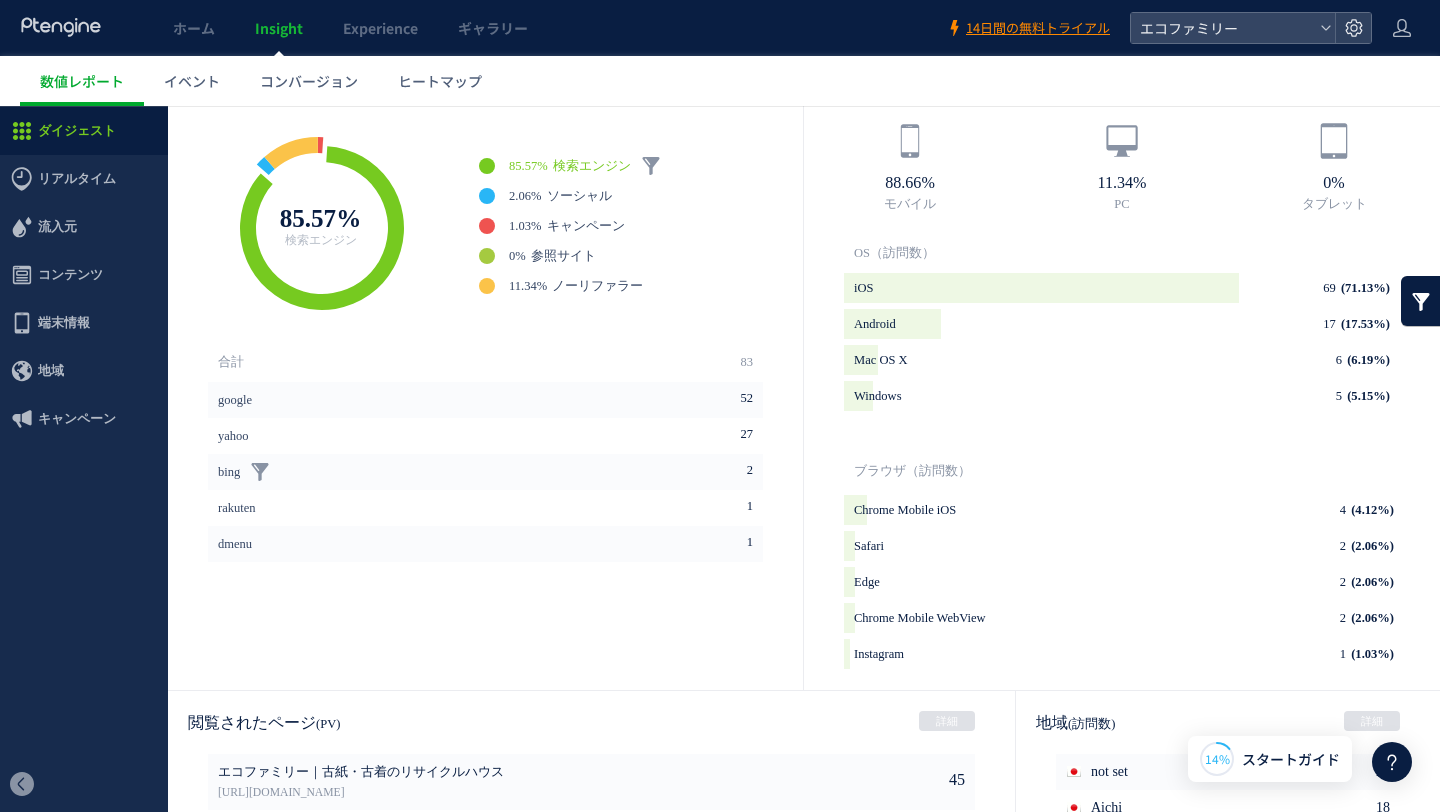 scroll, scrollTop: 467, scrollLeft: 0, axis: vertical 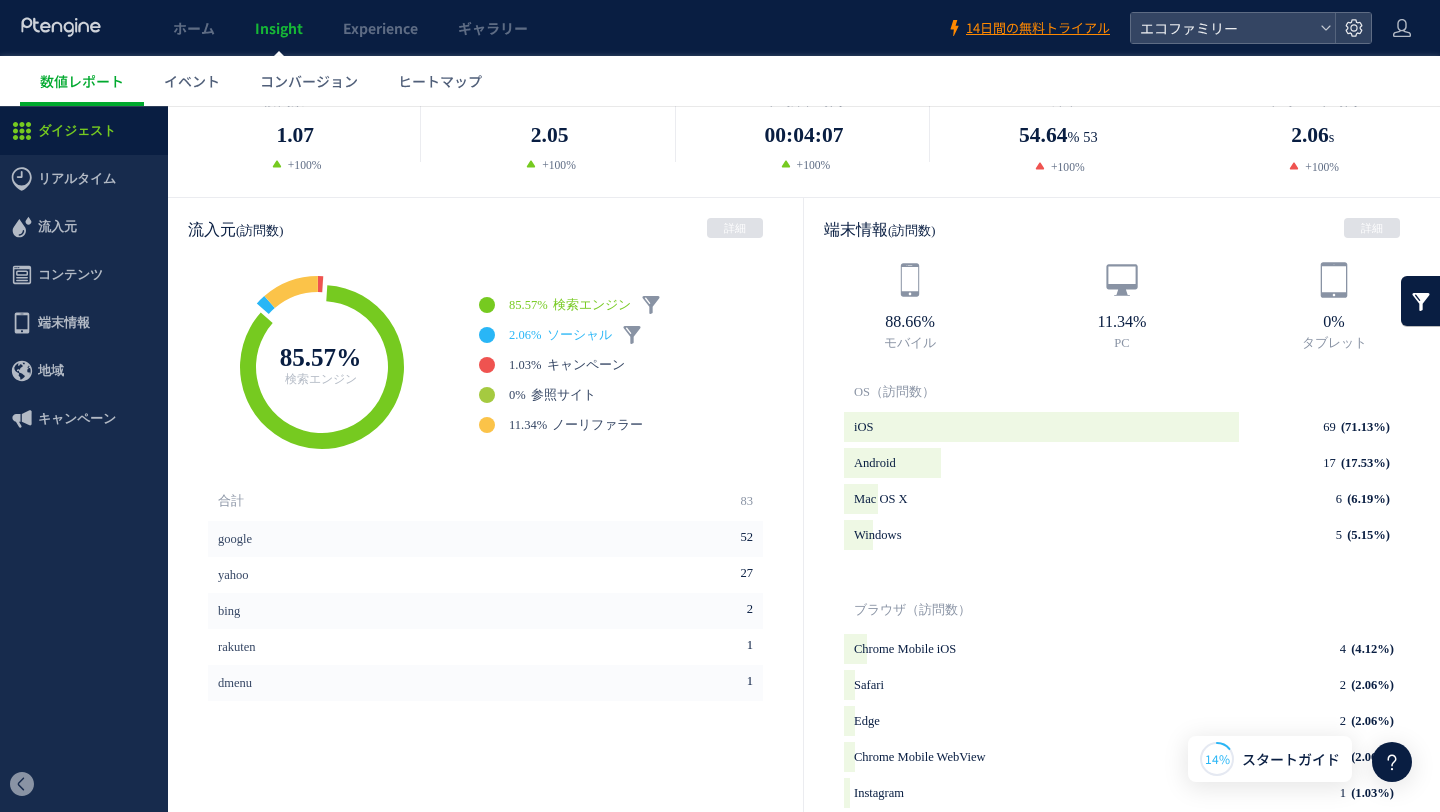 click on "ソーシャル" at bounding box center [579, 335] 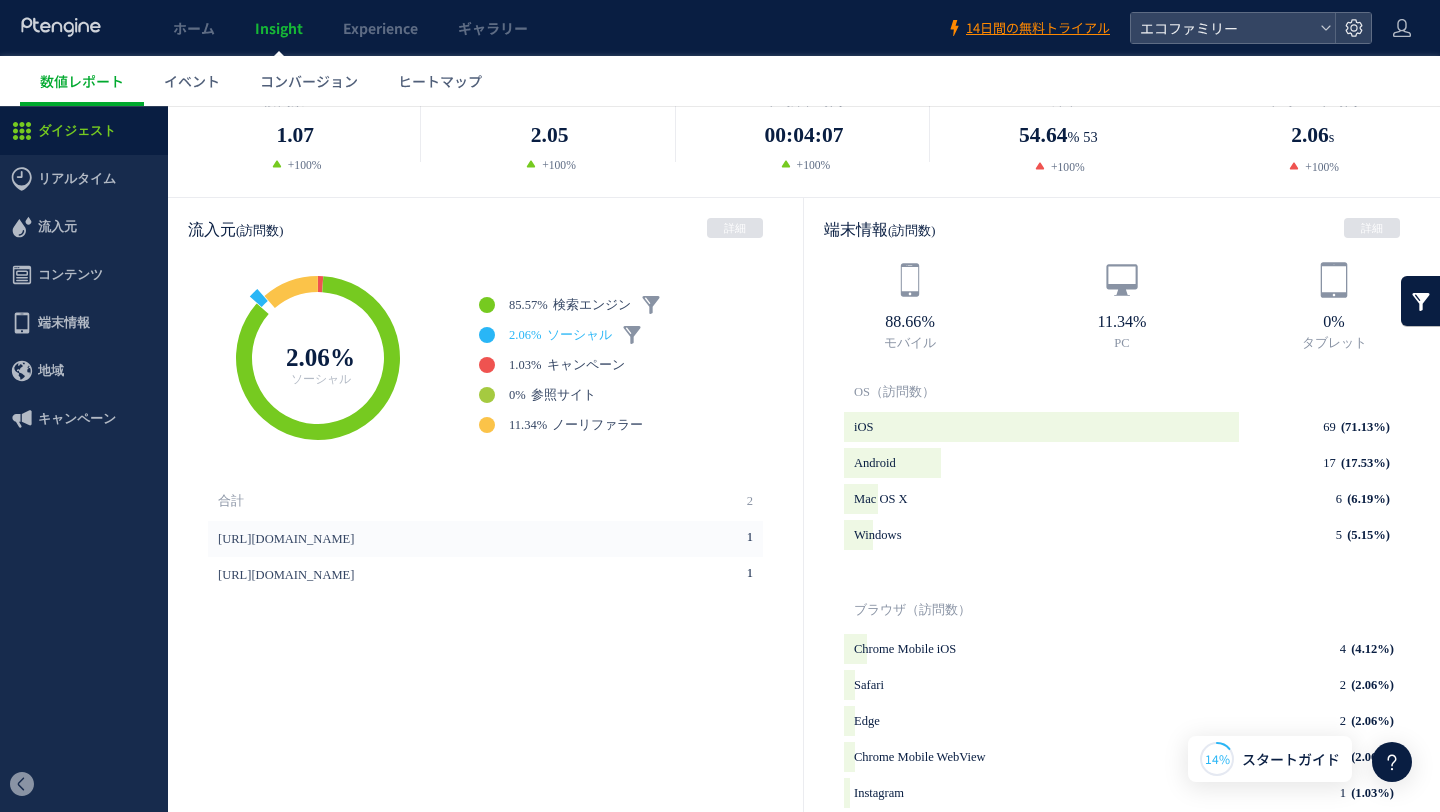 click on "ソーシャル" at bounding box center (579, 335) 